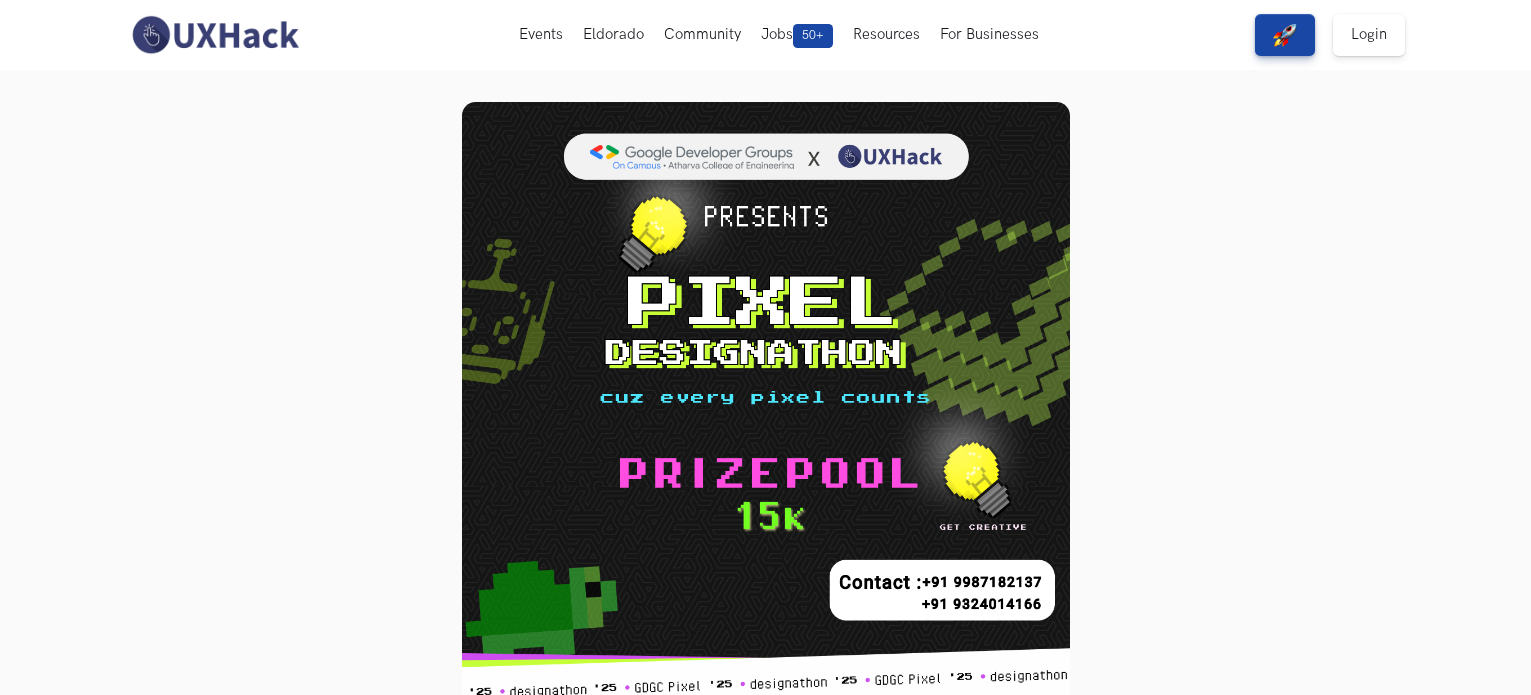 scroll, scrollTop: 0, scrollLeft: 0, axis: both 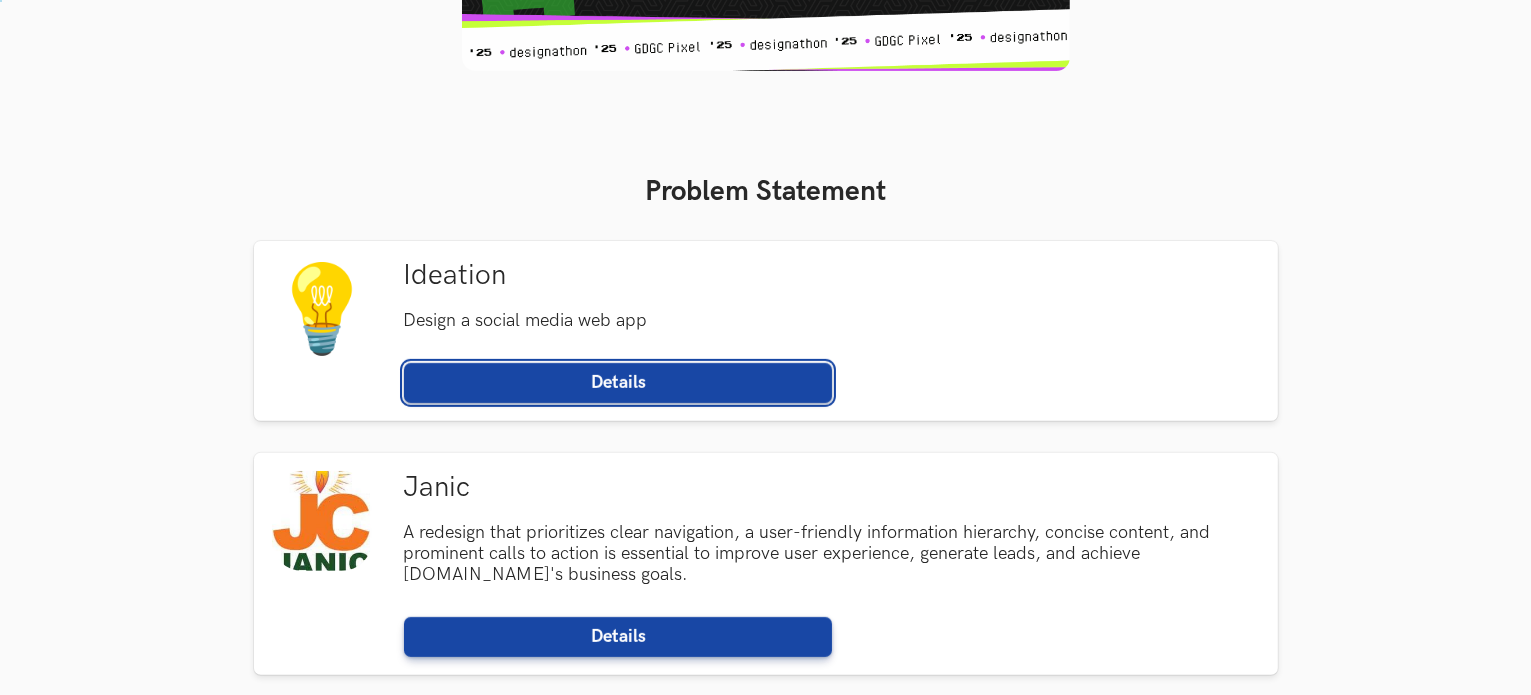 click on "Details" at bounding box center (618, 383) 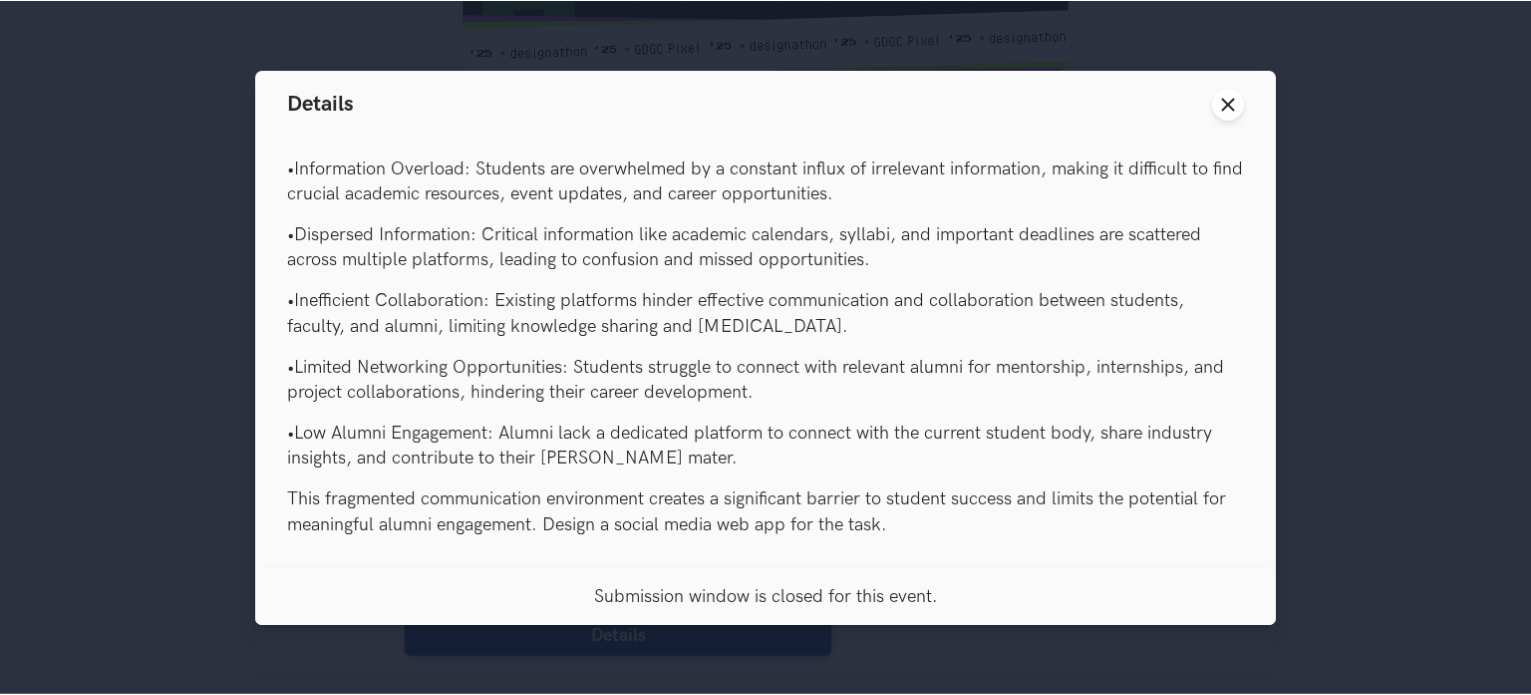 scroll, scrollTop: 117, scrollLeft: 0, axis: vertical 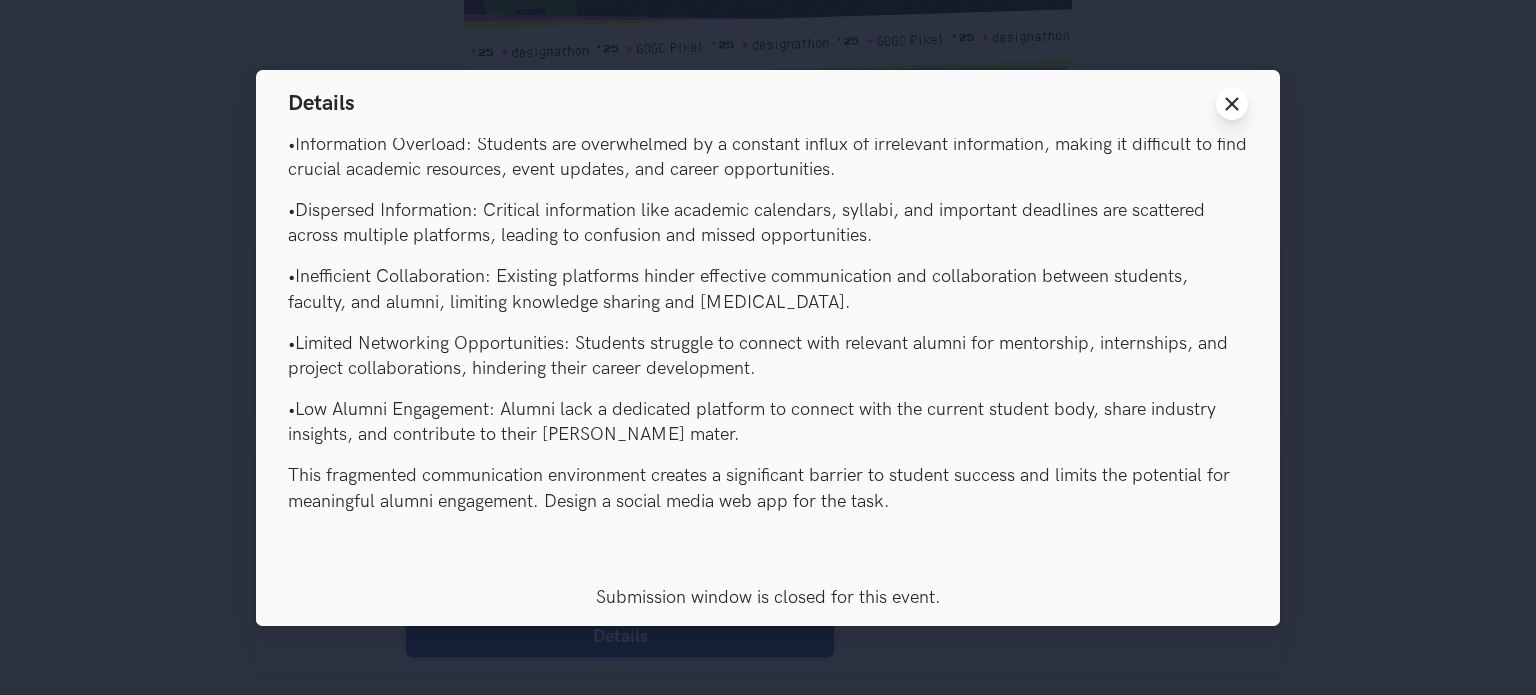 click on "Close modal window" 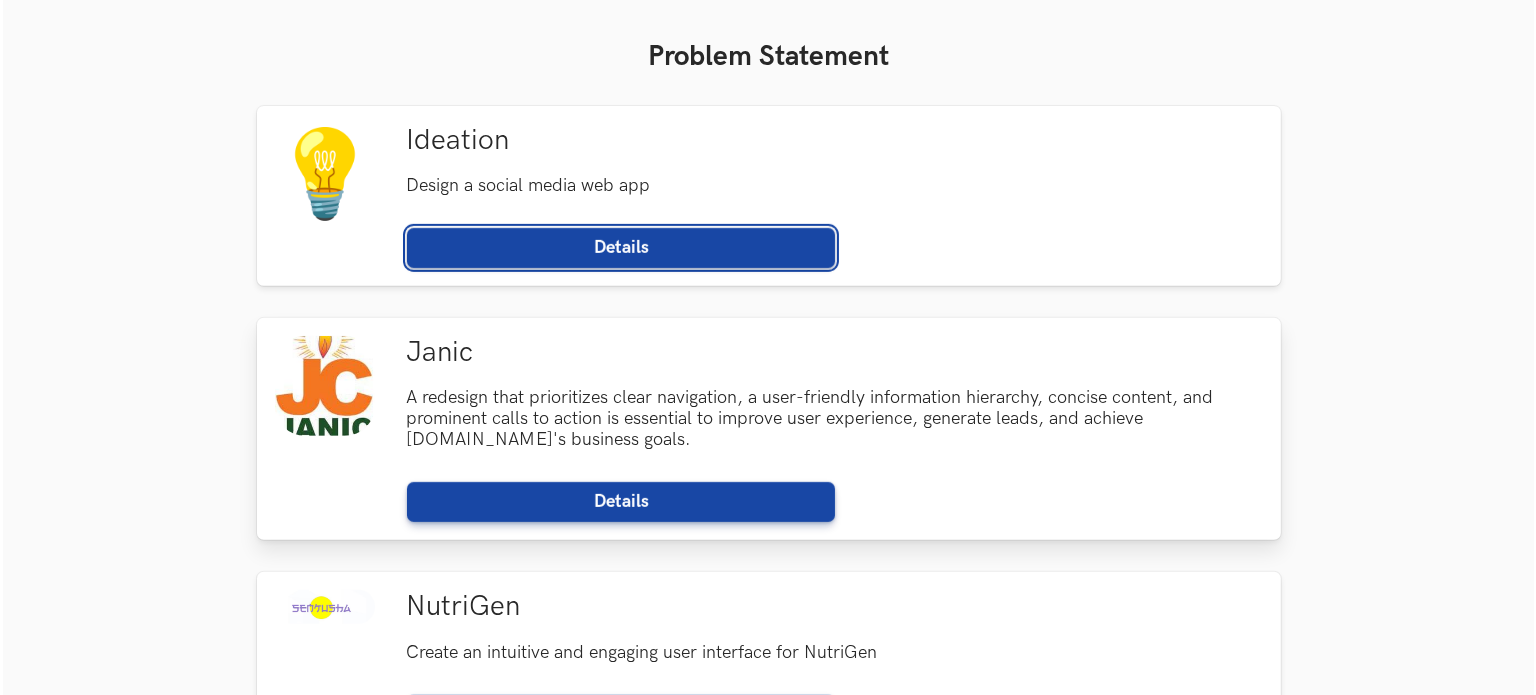 scroll, scrollTop: 786, scrollLeft: 0, axis: vertical 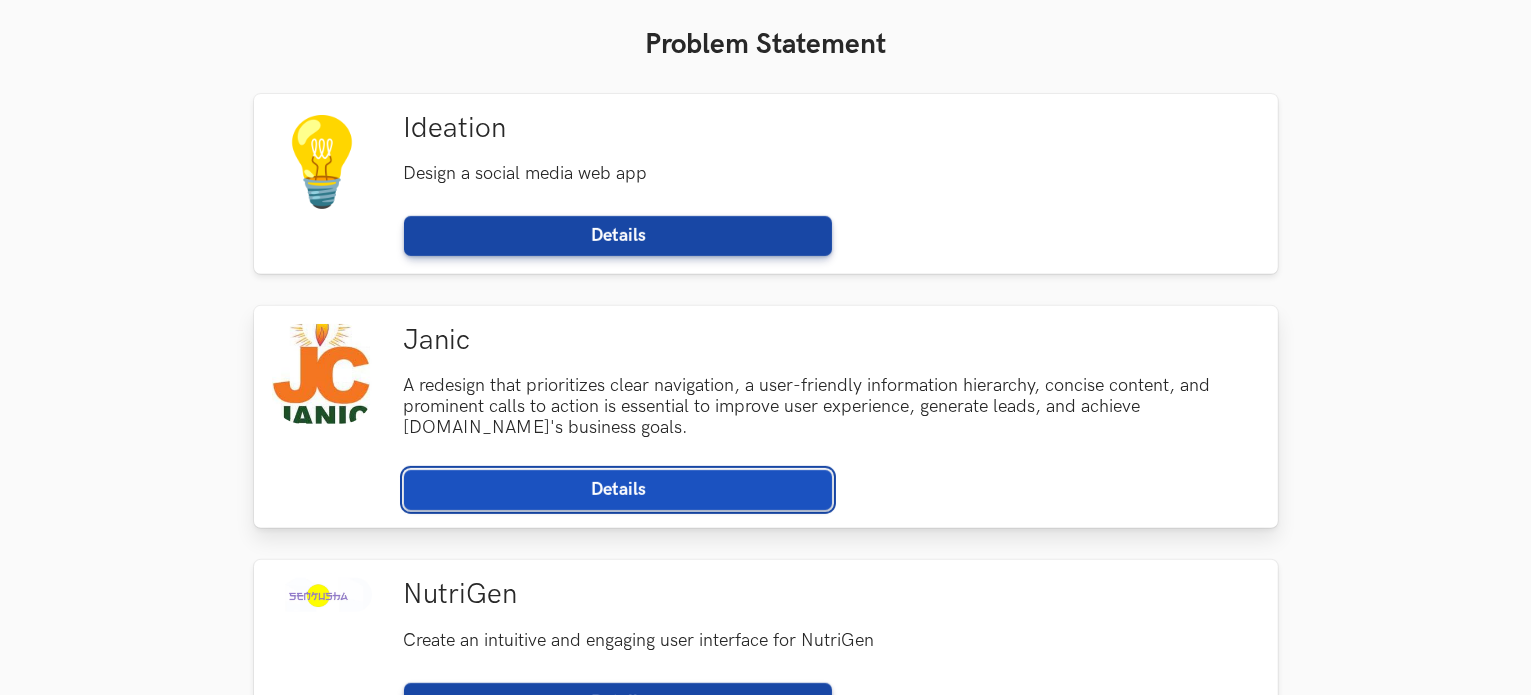 click on "Details" at bounding box center [618, 490] 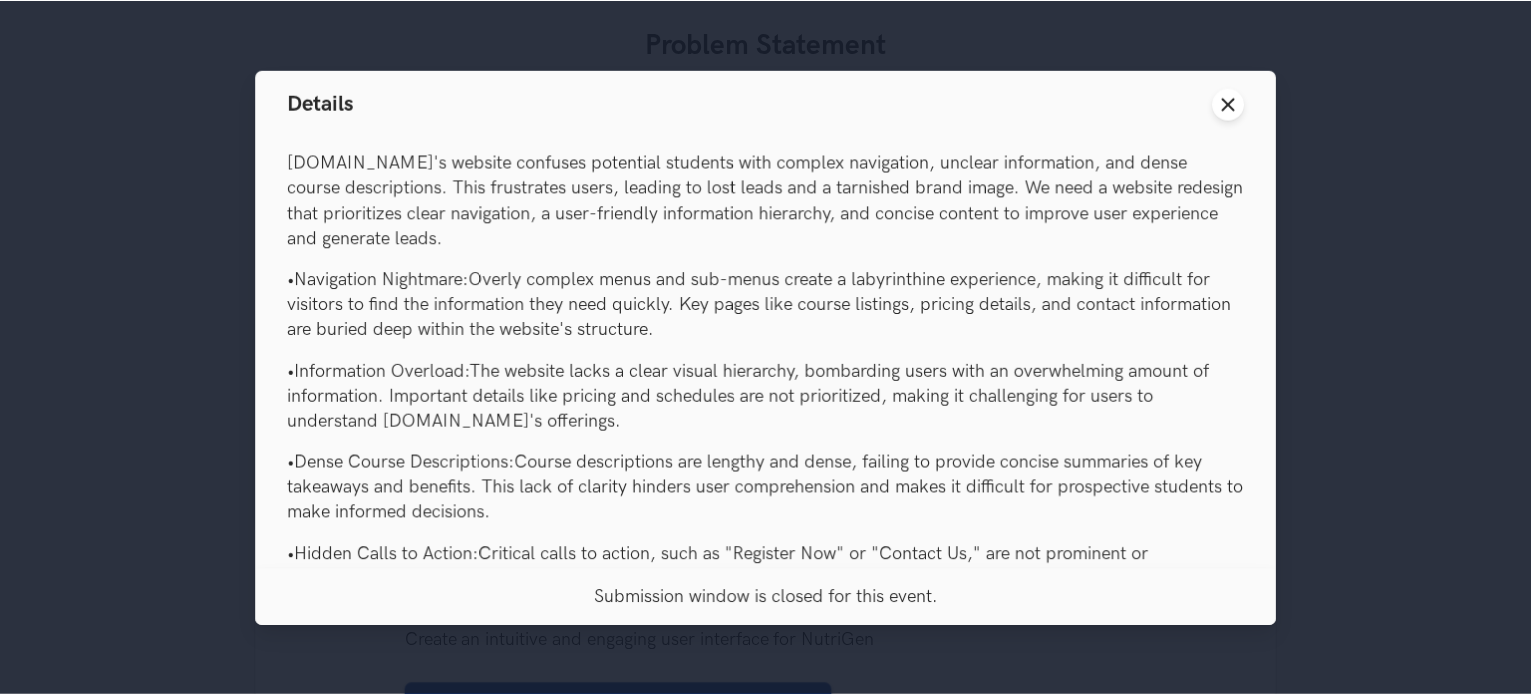 scroll, scrollTop: 56, scrollLeft: 0, axis: vertical 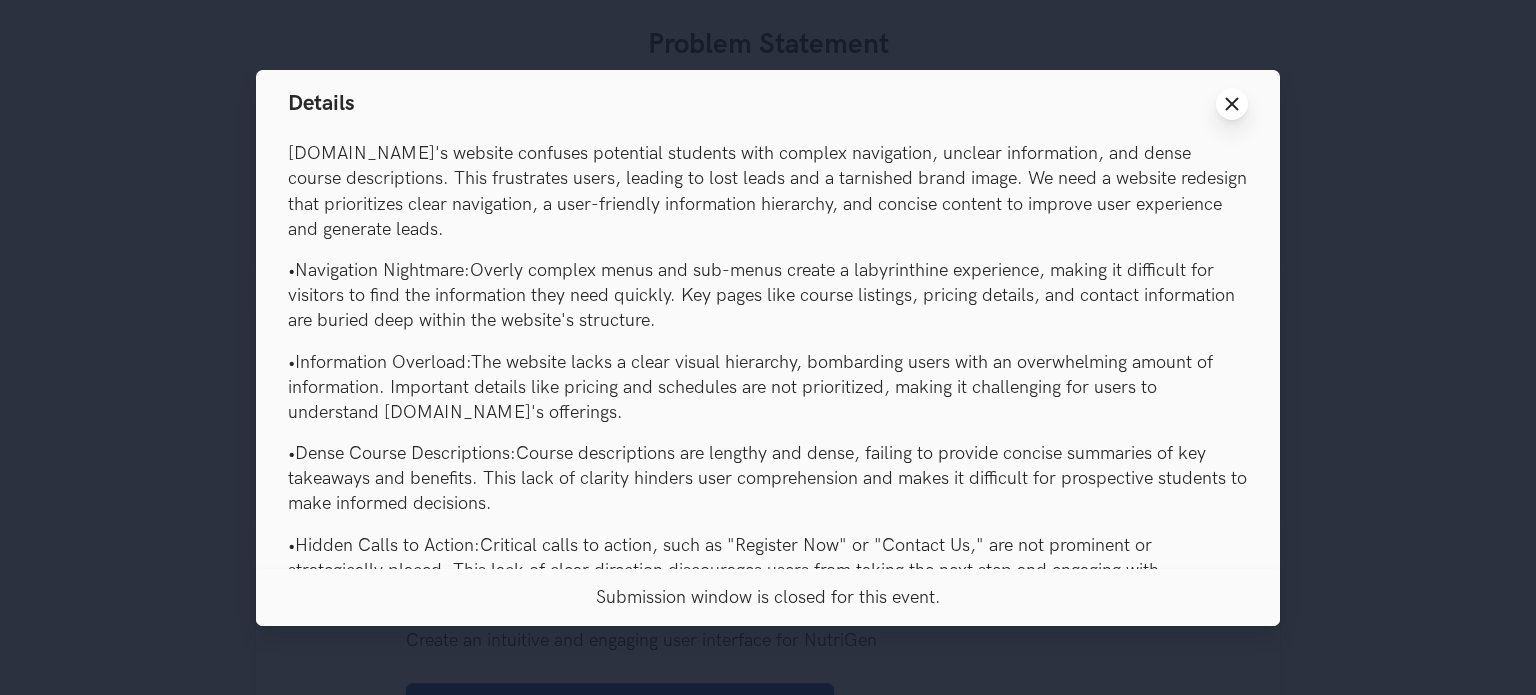 click 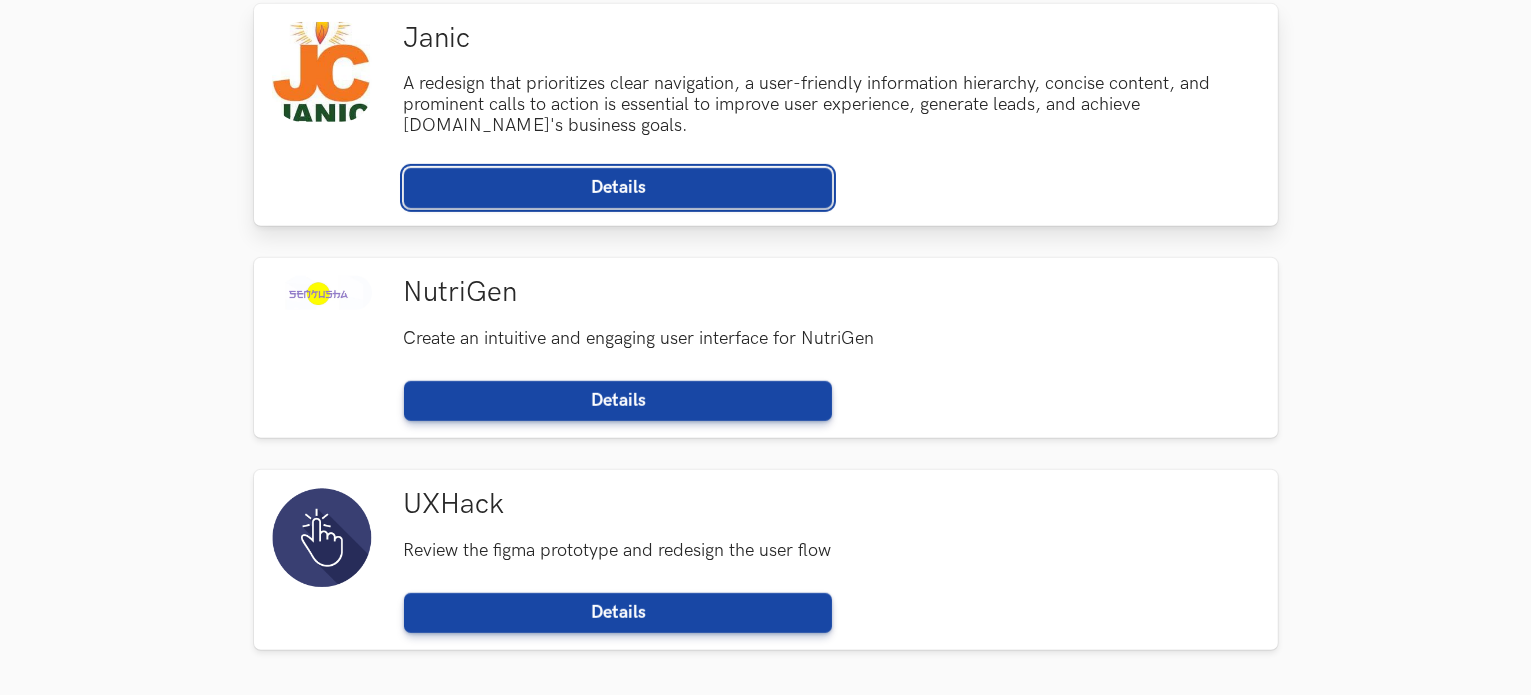 scroll, scrollTop: 1096, scrollLeft: 0, axis: vertical 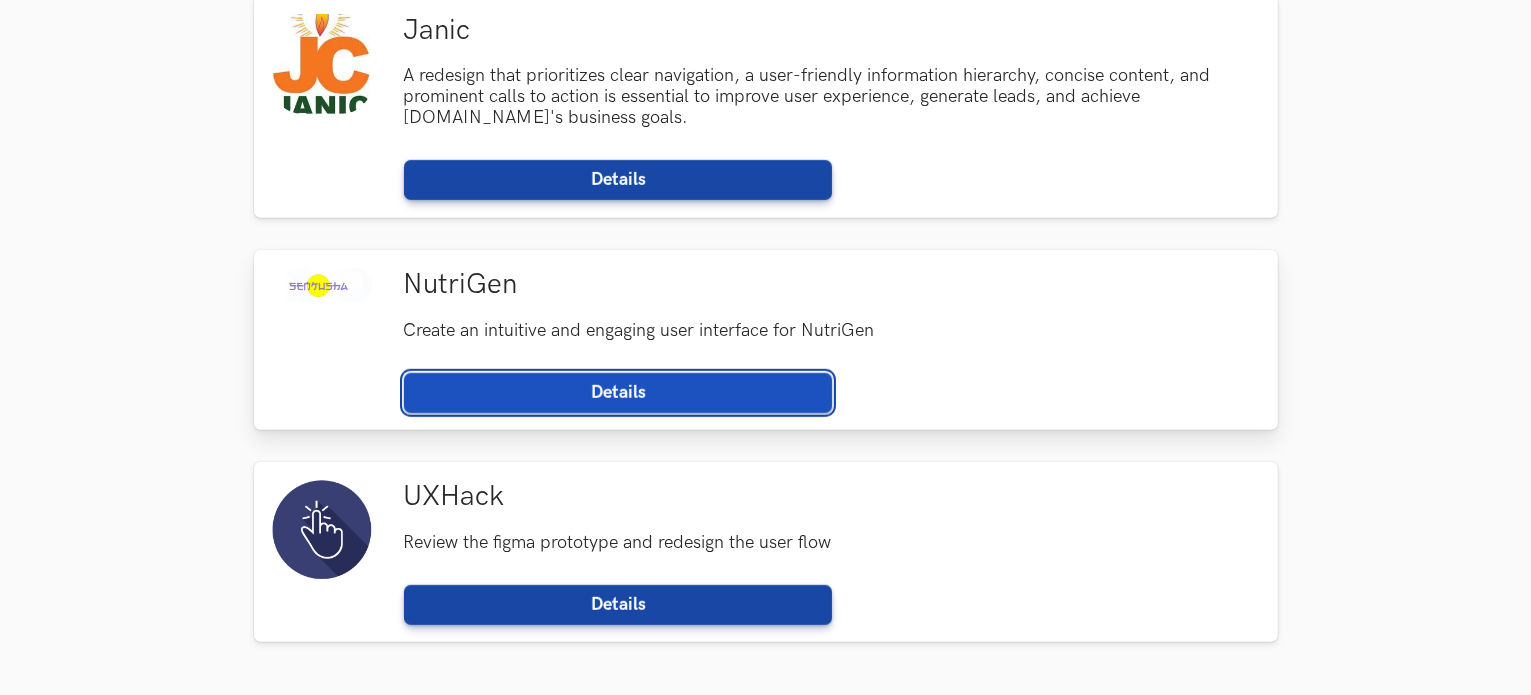 click on "Details" at bounding box center [618, 393] 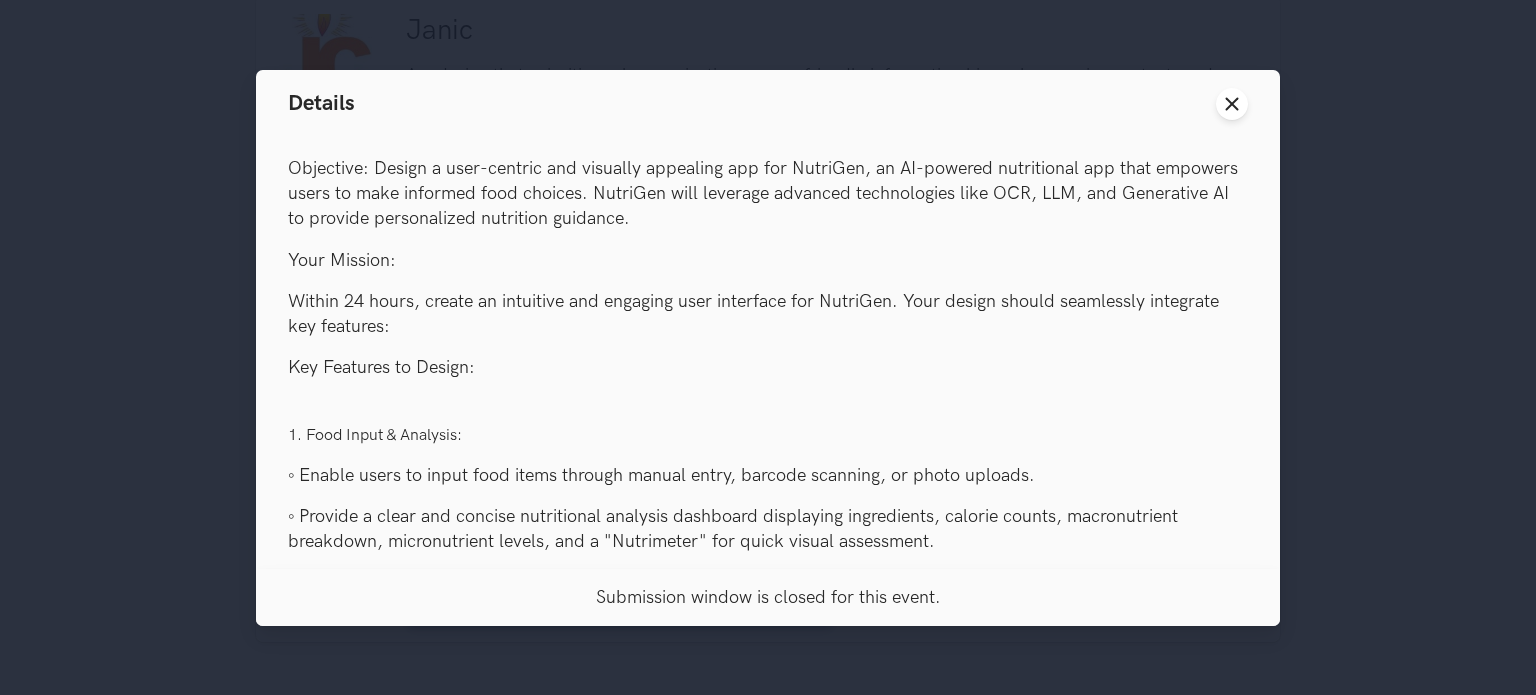 click on "Details Close modal window Objective : Design a user-centric and visually appealing app for NutriGen, an AI-powered nutritional app that empowers users to make informed food choices. NutriGen will leverage advanced technologies like OCR, LLM, and Generative AI to provide personalized nutrition guidance. Your Mission: Within 24 hours, create an intuitive and engaging user interface for NutriGen. Your design should seamlessly integrate key features: Key Features to Design: 1. Food Input & Analysis:         ◦ Enable users to input food items through manual entry, barcode scanning, or photo uploads.         ◦ Provide a clear and concise nutritional analysis dashboard displaying ingredients, calorie counts, macronutrient breakdown, micronutrient levels, and a "Nutrimeter" for quick visual assessment. 2. Personalized Insights:         ◦ Categorize food items based on dietary preferences (vegan, keto, etc.), food types, and health tags (low-calorie, high-protein). 3. User-Centric Experience:" at bounding box center (768, 347) 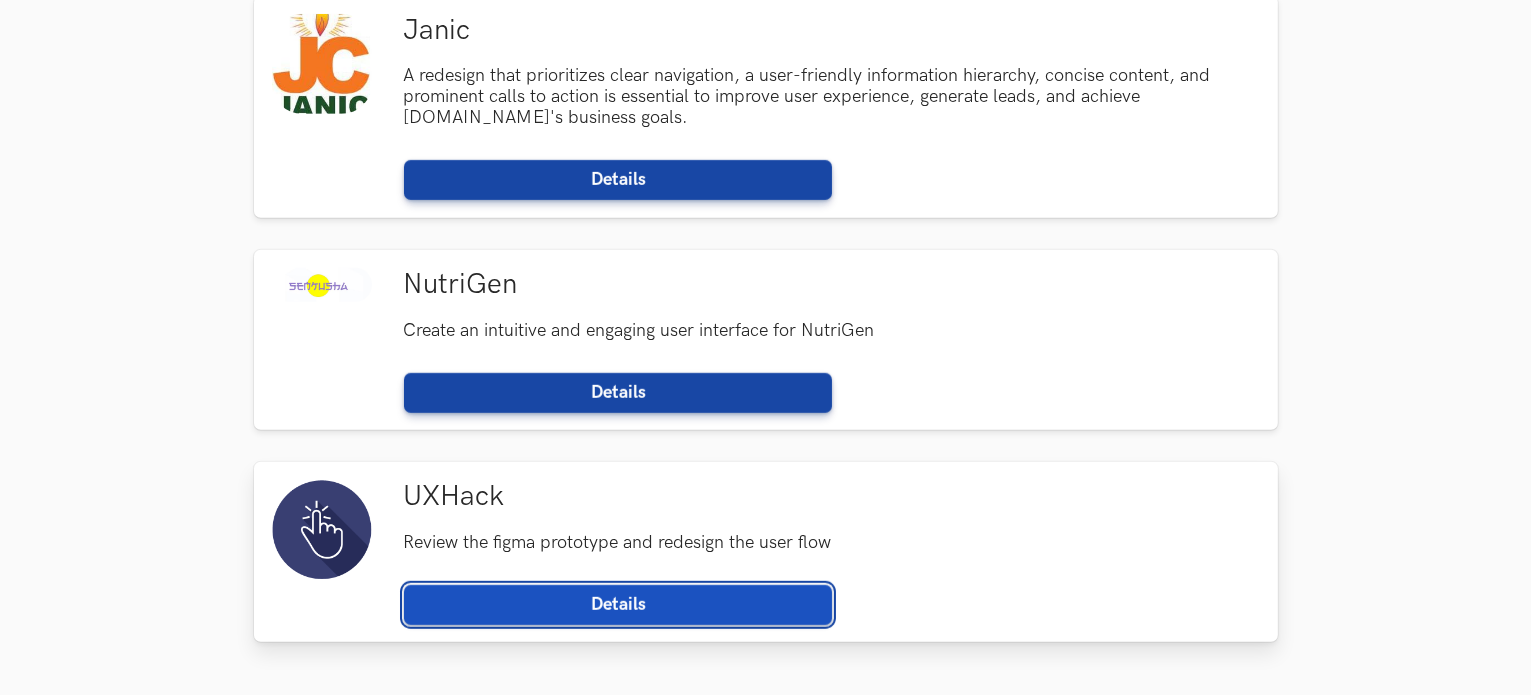click on "Details" at bounding box center (618, 605) 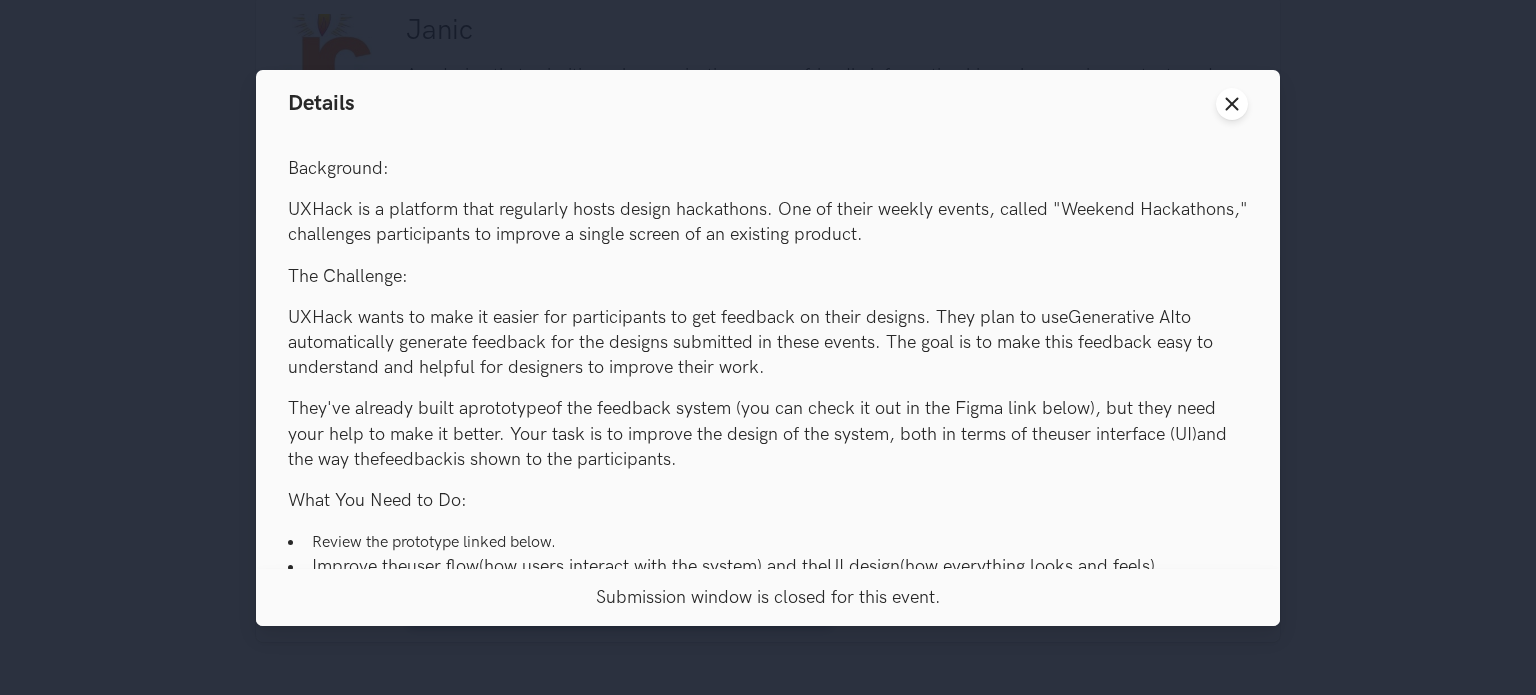 click on "Details Close modal window Background: UXHack is a platform that regularly hosts design hackathons. One of their weekly events, called "Weekend Hackathons," challenges participants to improve a single screen of an existing product. The Challenge: UXHack wants to make it easier for participants to get feedback on their designs. They plan to use  Generative AI  to automatically generate feedback for the designs submitted in these events. The goal is to make this feedback easy to understand and helpful for designers to improve their work. They've already built a  prototype  of the feedback system (you can check it out in the Figma link below), but they need your help to make it better. Your task is to improve the design of the system, both in terms of the  user interface (UI)  and the way the  feedback  is shown to the participants. What You Need to Do: Review the prototype linked below. Improve the  user flow  (how users interact with the system) and the  UI design  (how everything looks and feels). Optional A" at bounding box center (768, 347) 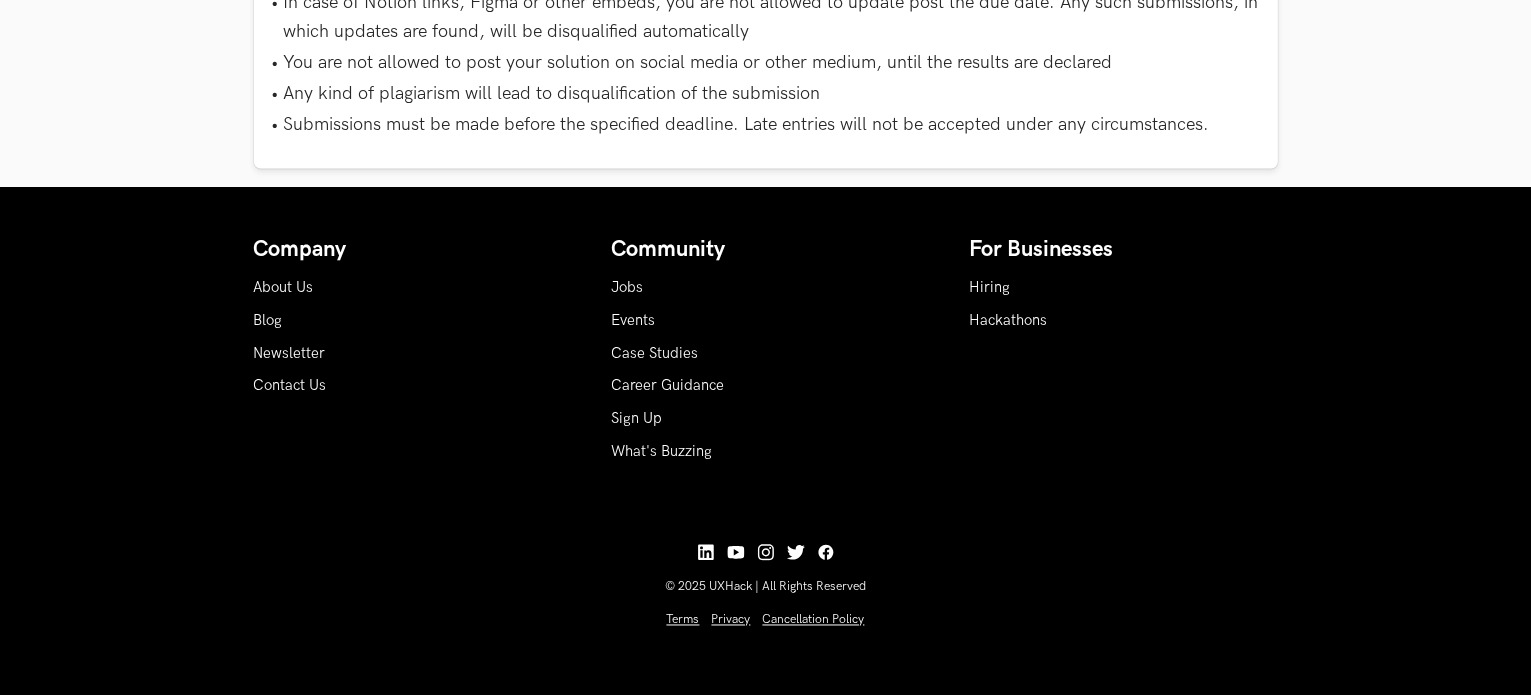 scroll, scrollTop: 3458, scrollLeft: 0, axis: vertical 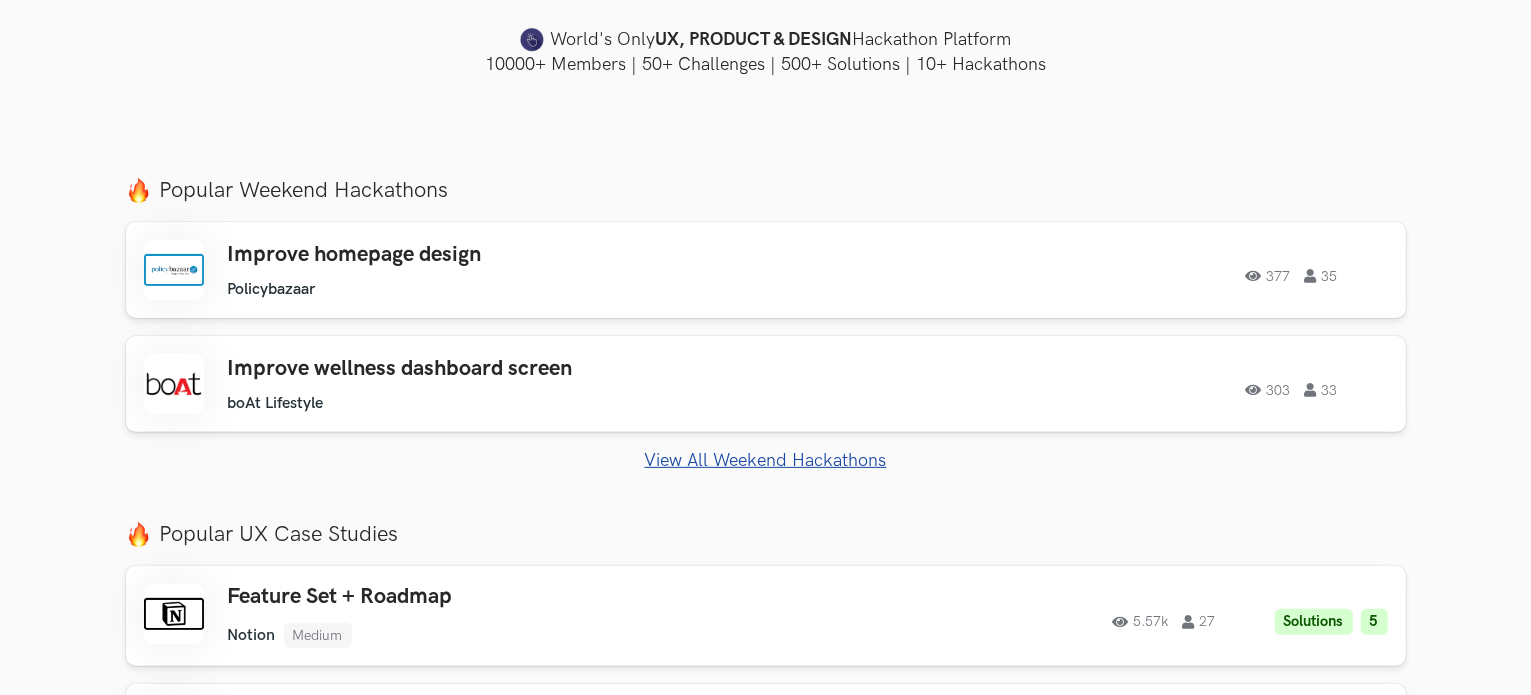 click on "Improve homepage design
Policybazaar
Policybazaar
377
35
377
35" at bounding box center (766, 270) 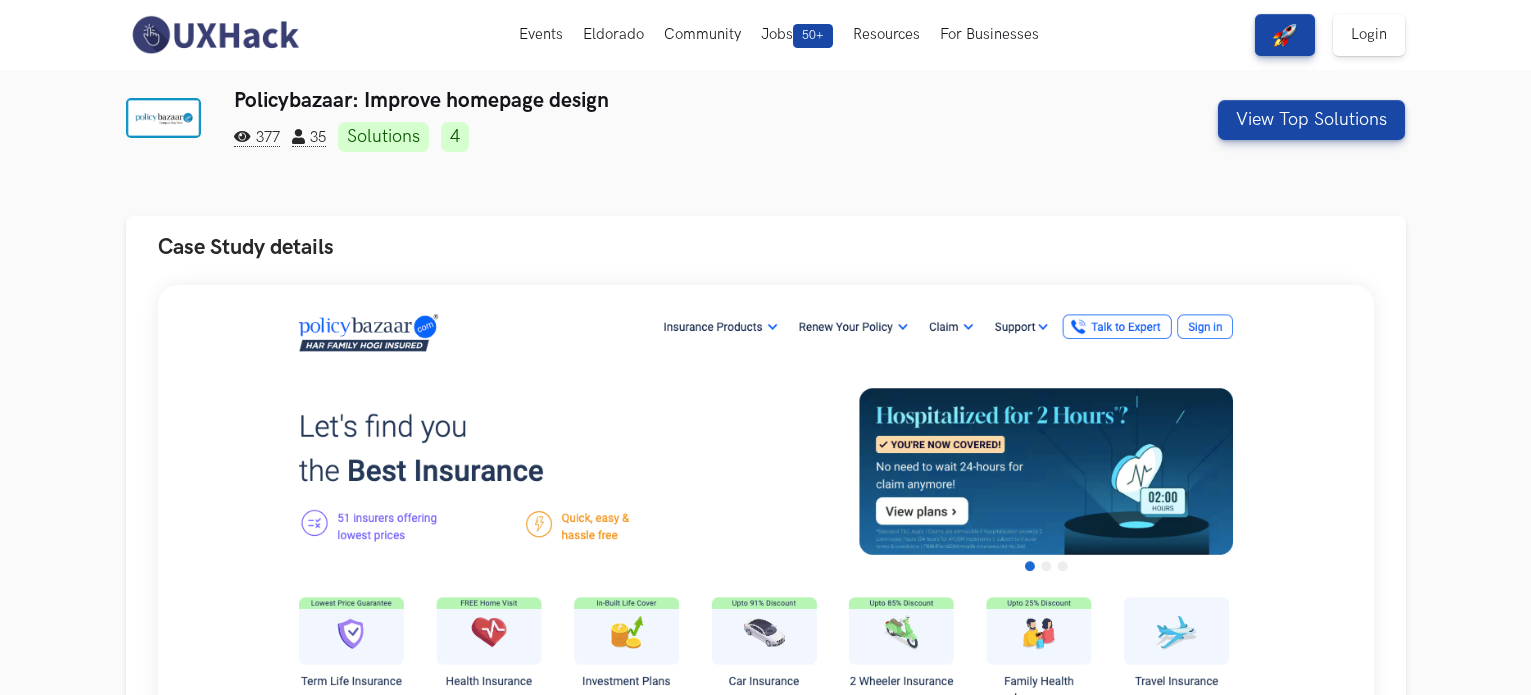scroll, scrollTop: 0, scrollLeft: 0, axis: both 